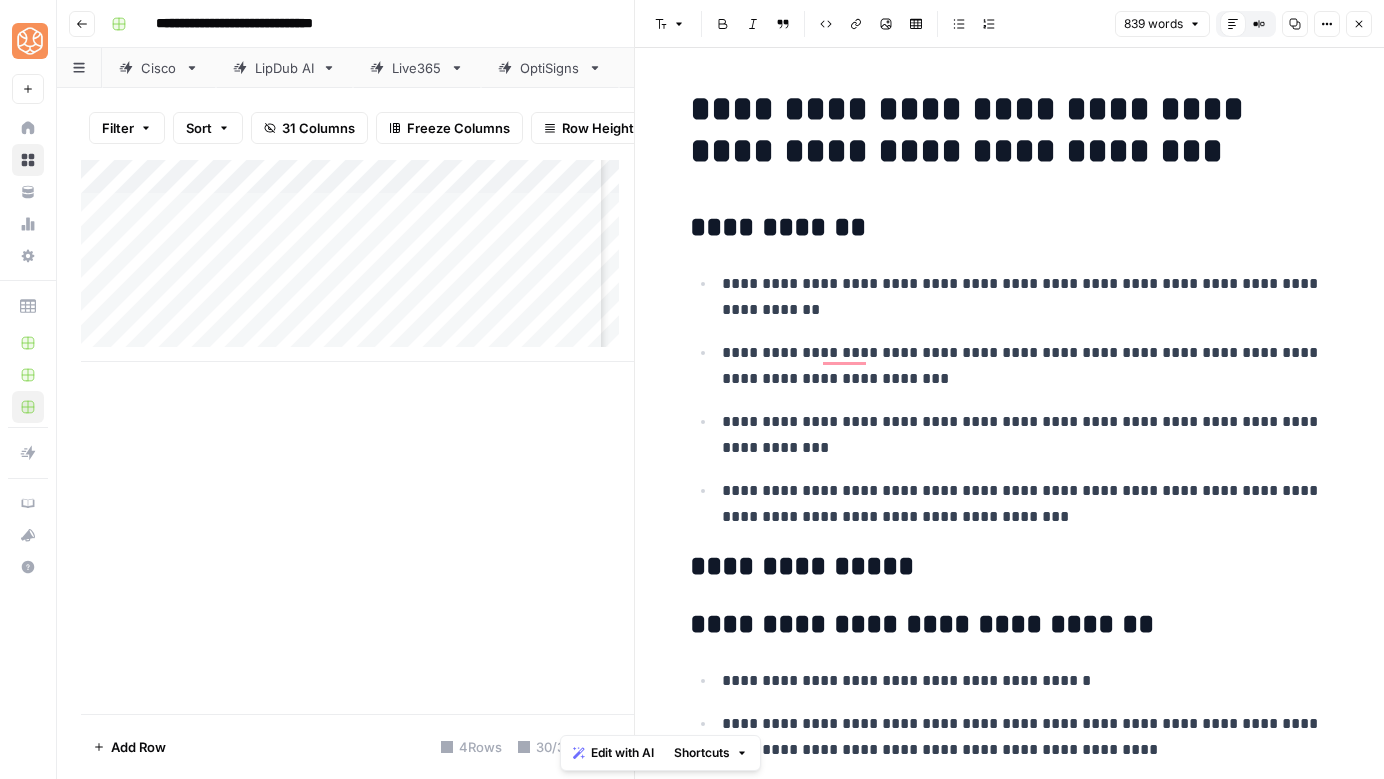 scroll, scrollTop: 0, scrollLeft: 0, axis: both 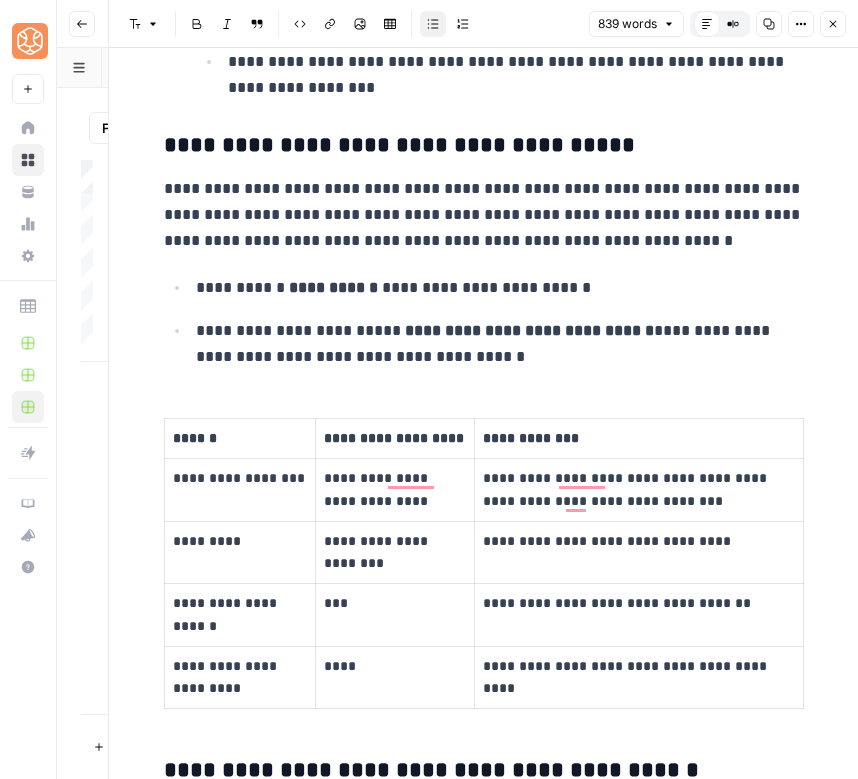 click on "**********" at bounding box center [500, 344] 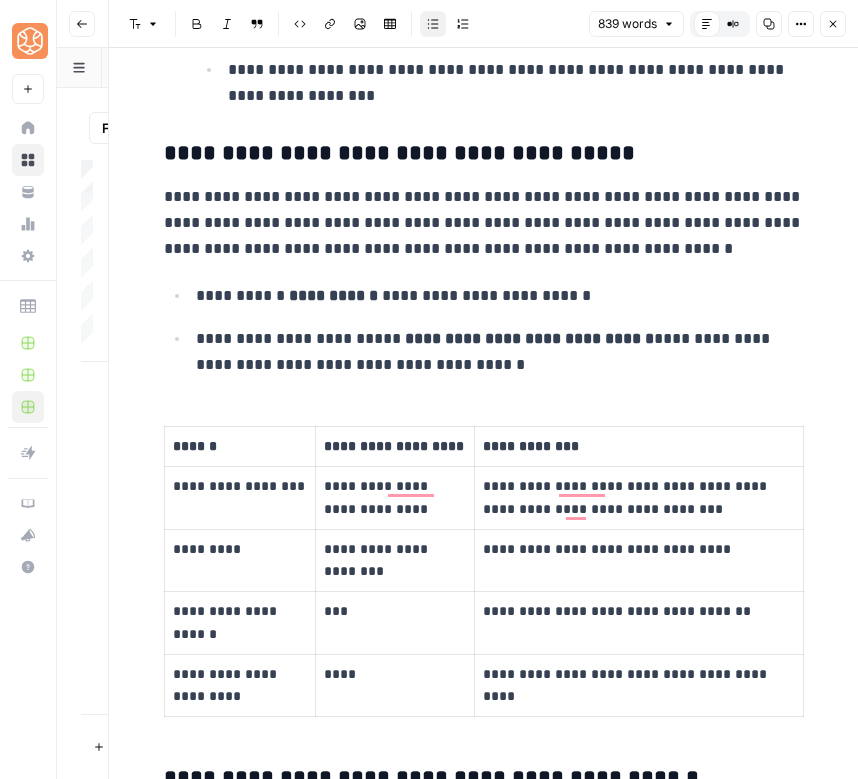 scroll, scrollTop: 2323, scrollLeft: 0, axis: vertical 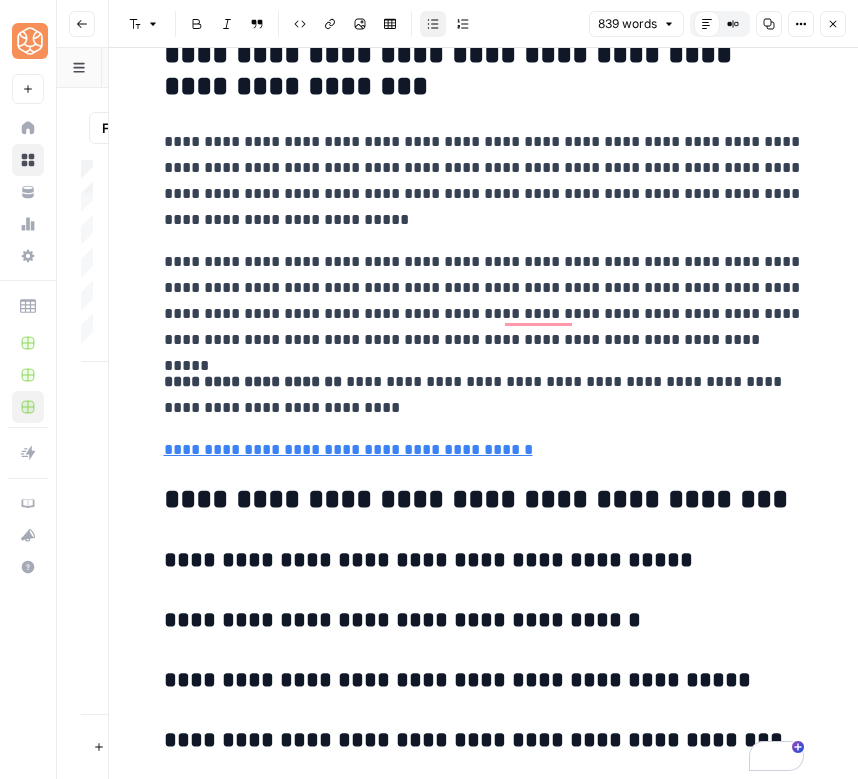 click on "Go back" at bounding box center (82, 24) 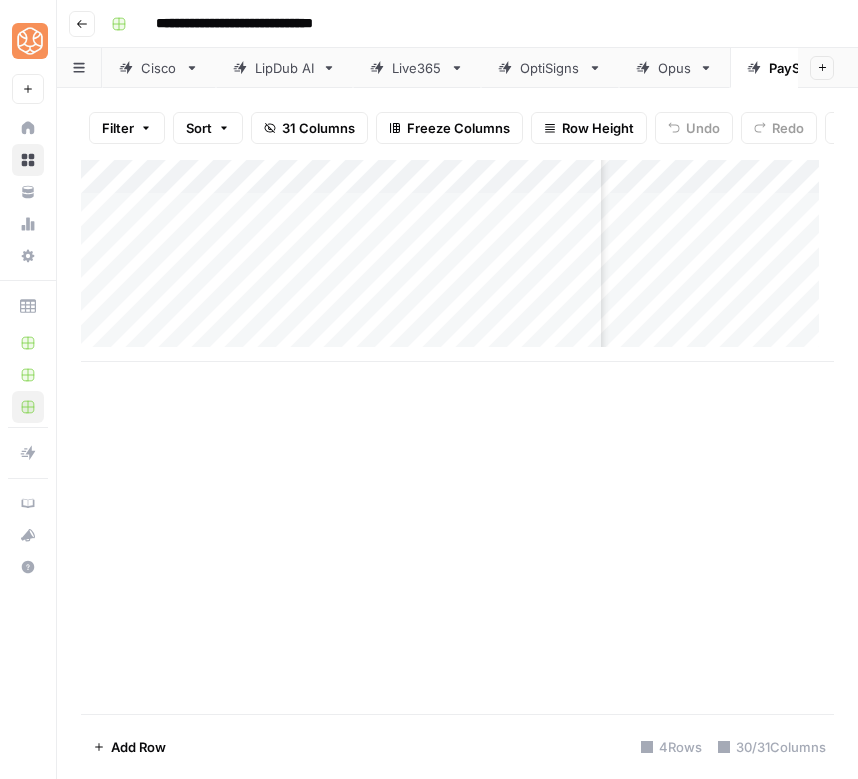 click on "Add Column" at bounding box center [457, 261] 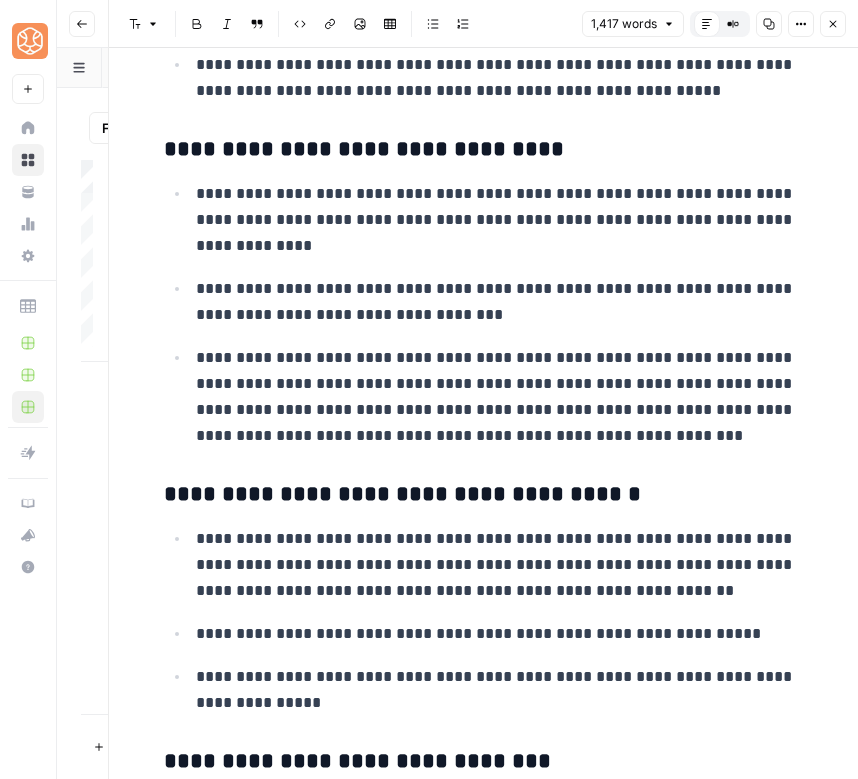 scroll, scrollTop: 4621, scrollLeft: 0, axis: vertical 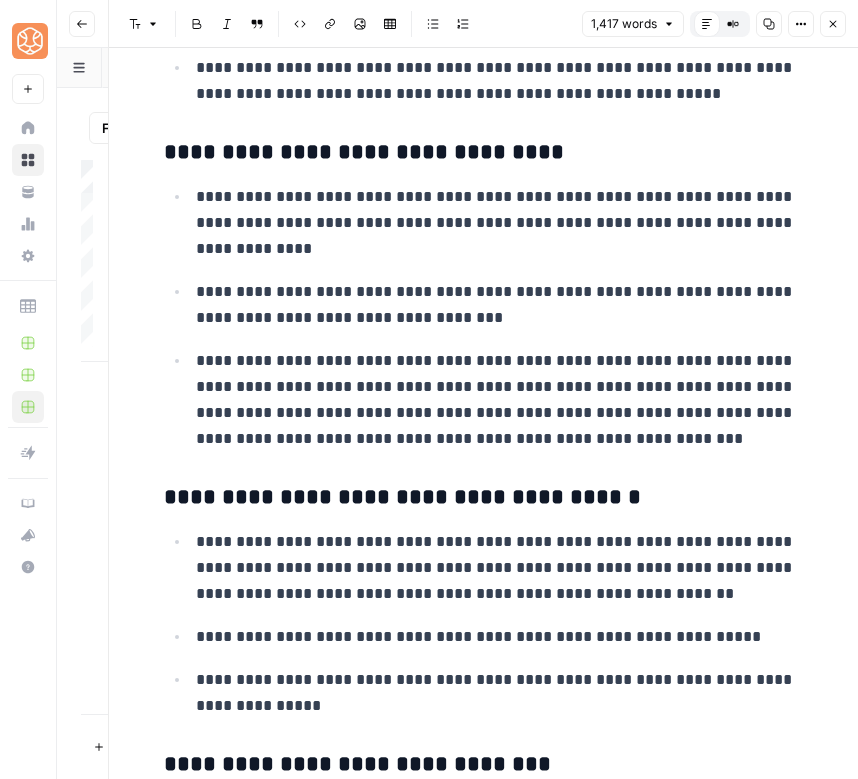 click on "**********" at bounding box center [500, 223] 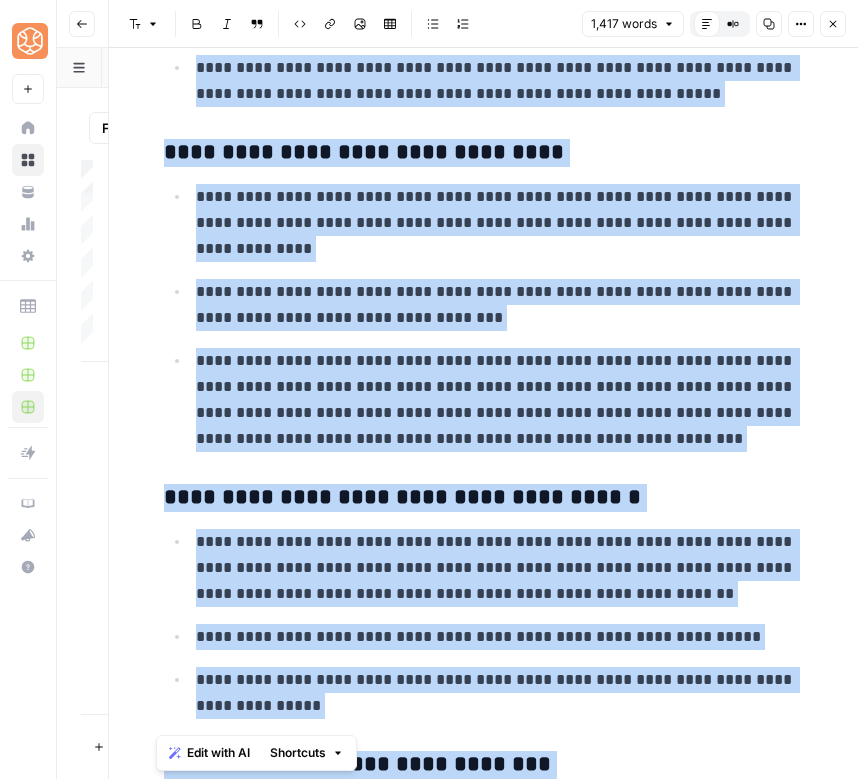 copy on "**********" 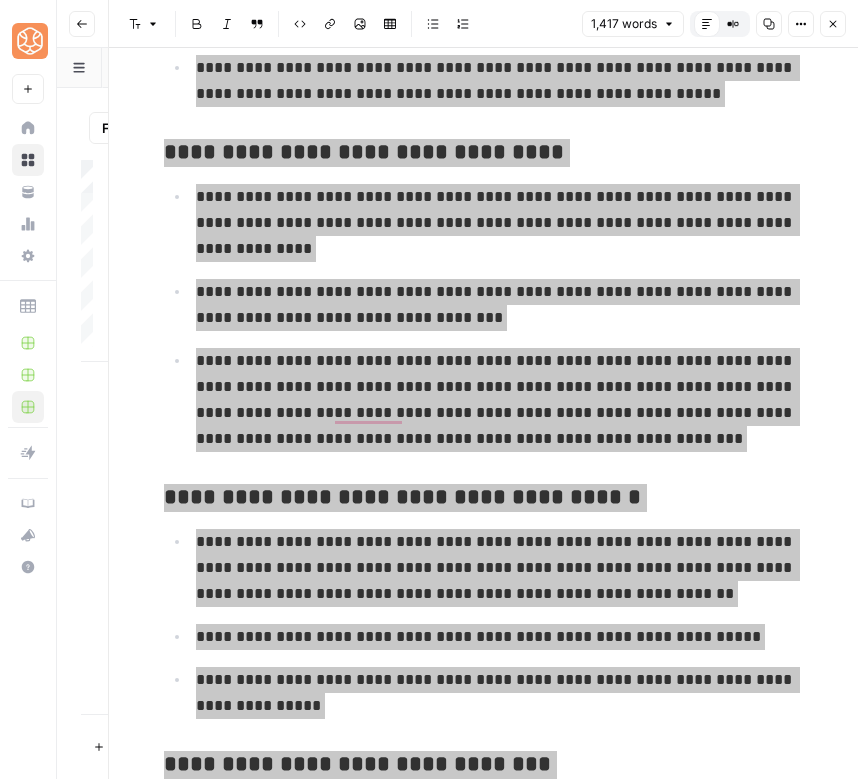 scroll, scrollTop: 4621, scrollLeft: 0, axis: vertical 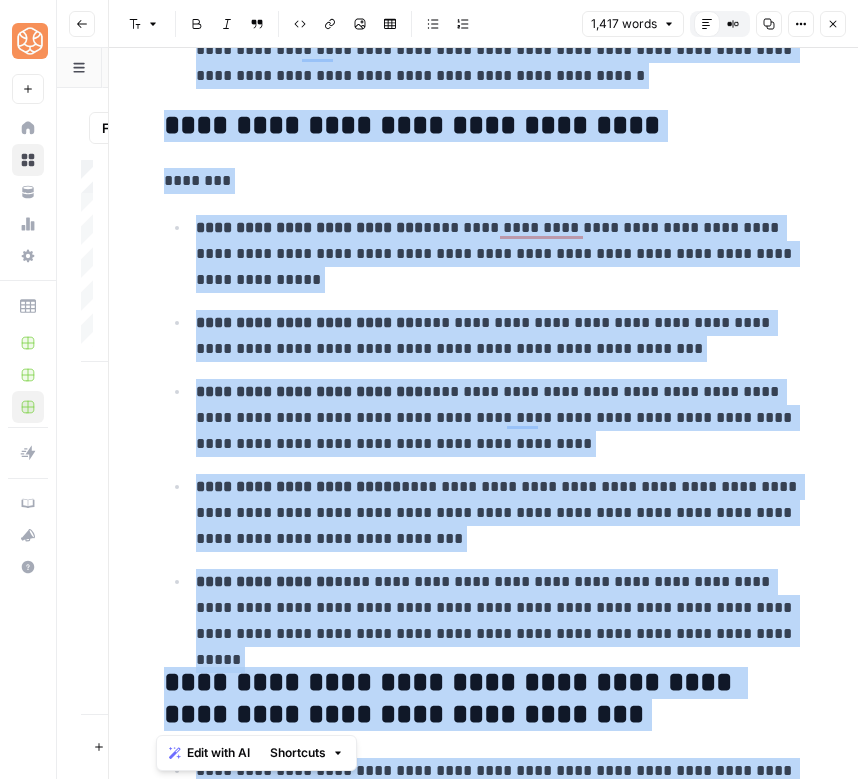 click on "**********" at bounding box center [305, 322] 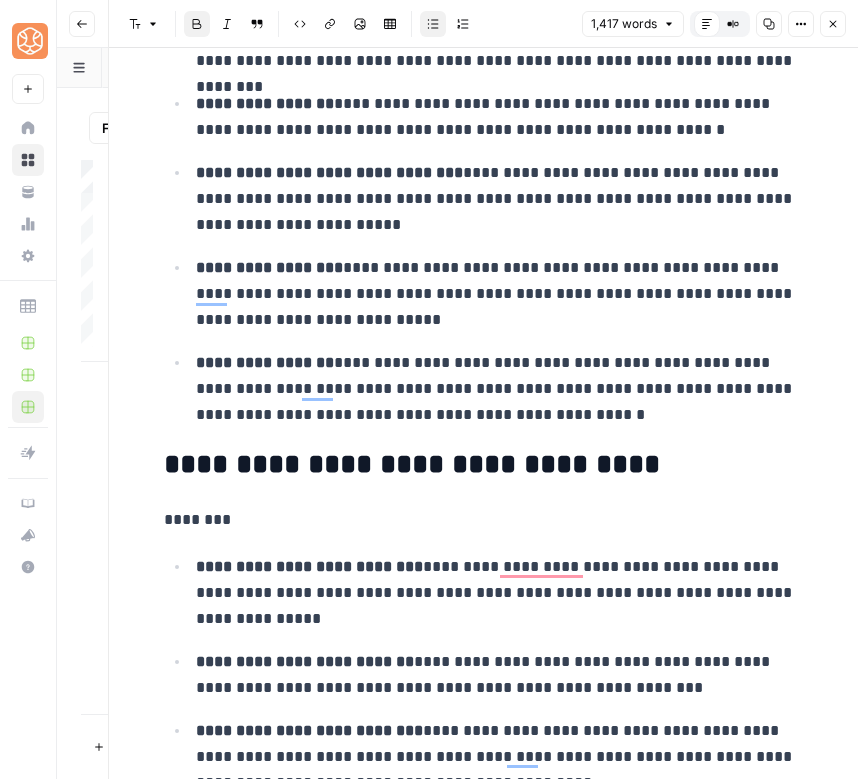 click on "**********" at bounding box center [500, 294] 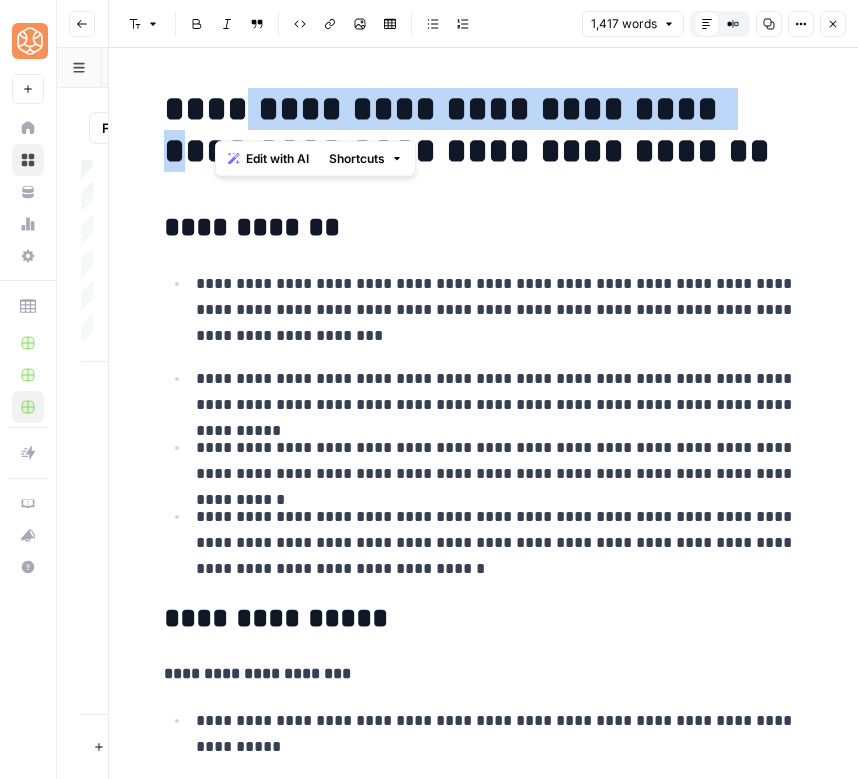 drag, startPoint x: 218, startPoint y: 101, endPoint x: 687, endPoint y: 122, distance: 469.4699 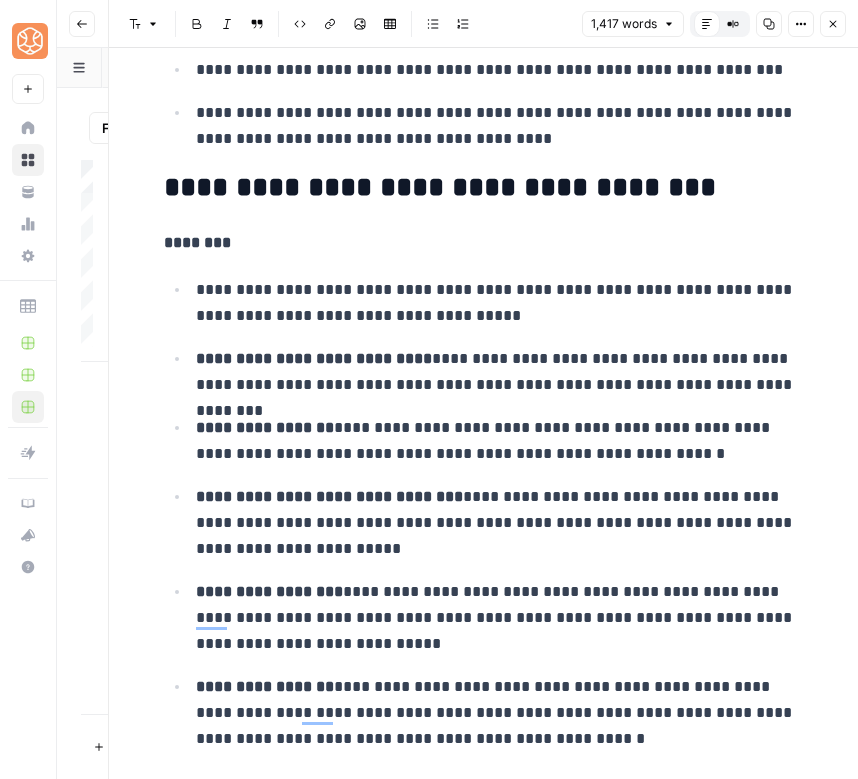 scroll, scrollTop: 840, scrollLeft: 0, axis: vertical 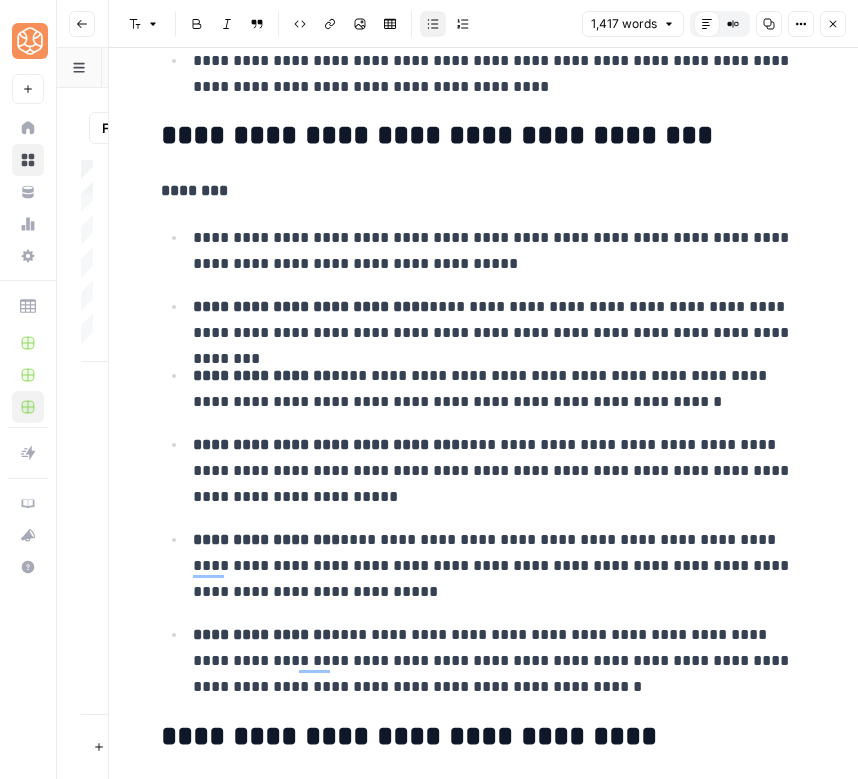 click on "**********" at bounding box center (497, 320) 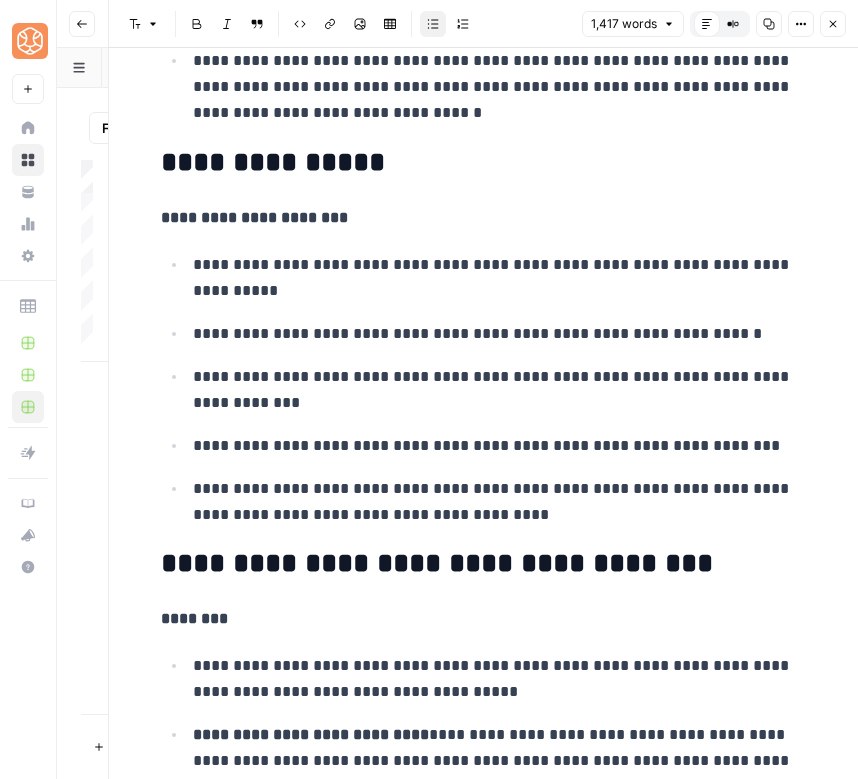 click 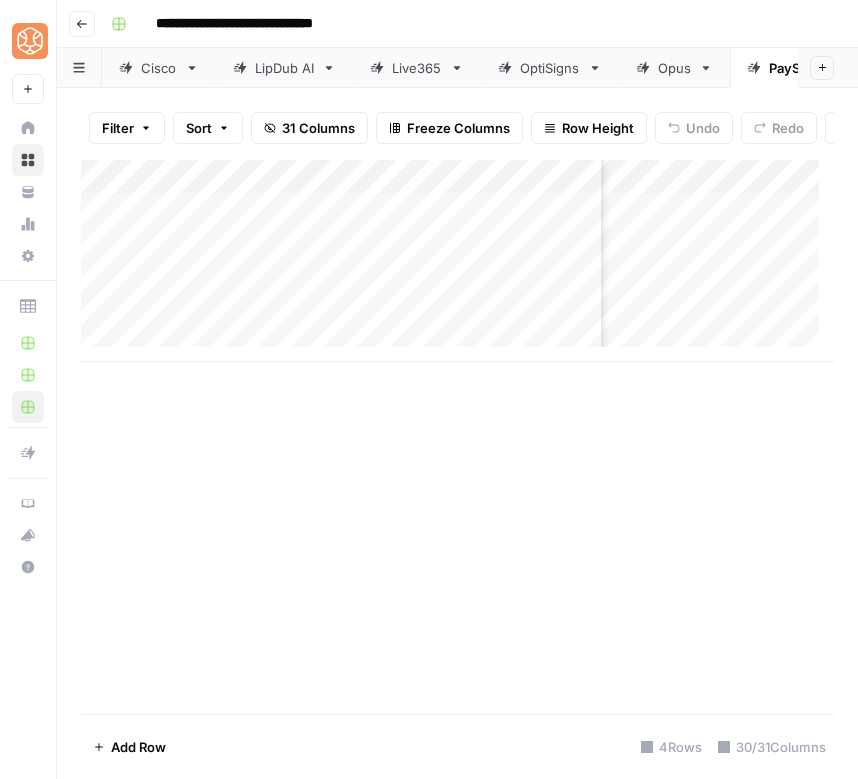scroll, scrollTop: 0, scrollLeft: 2736, axis: horizontal 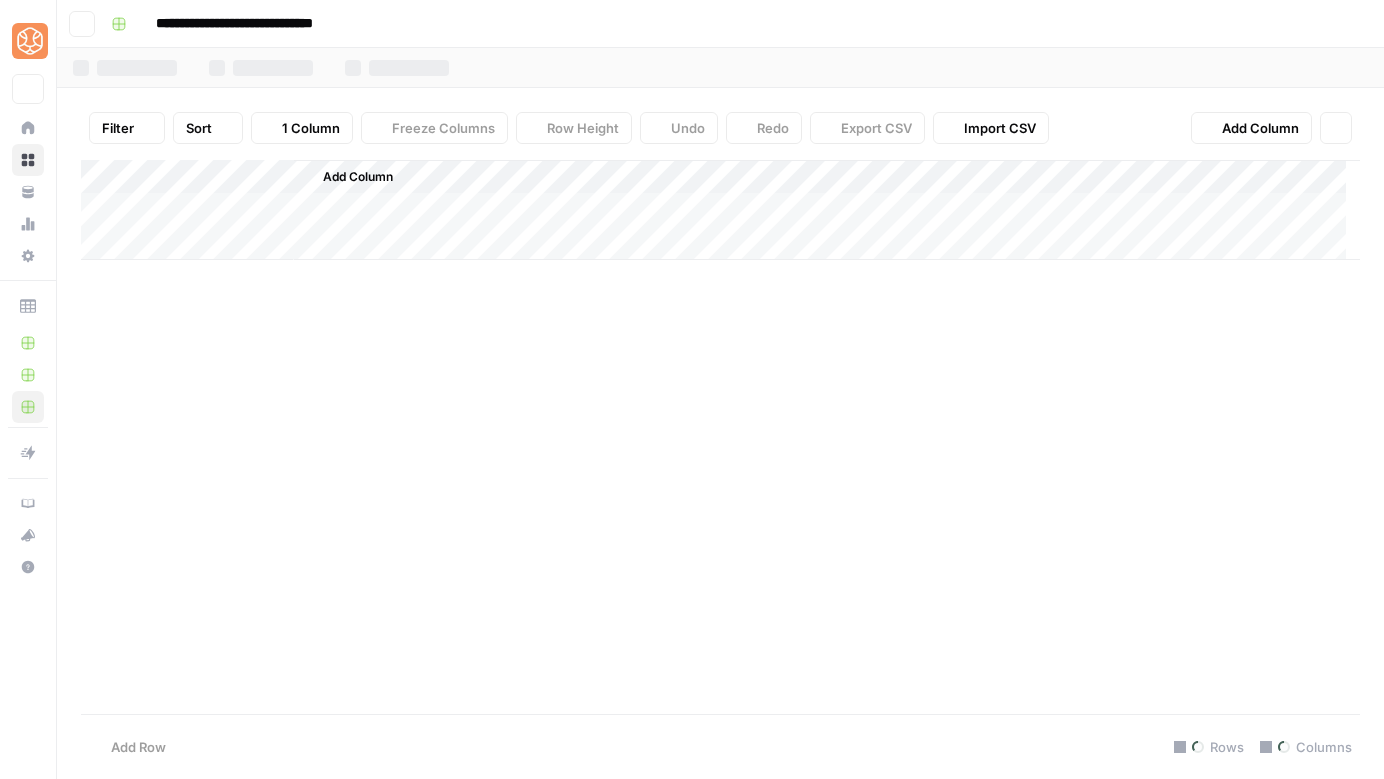 type on "**********" 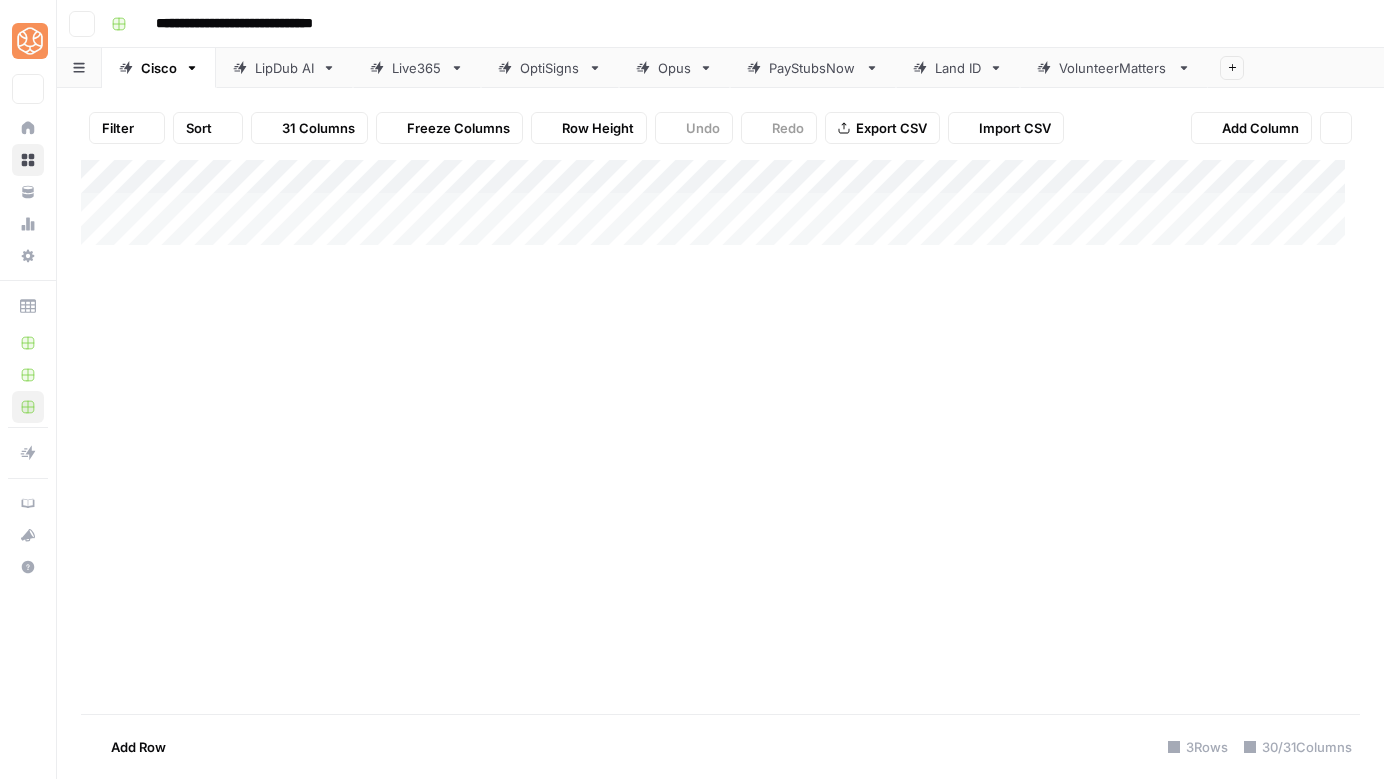 scroll, scrollTop: 0, scrollLeft: 0, axis: both 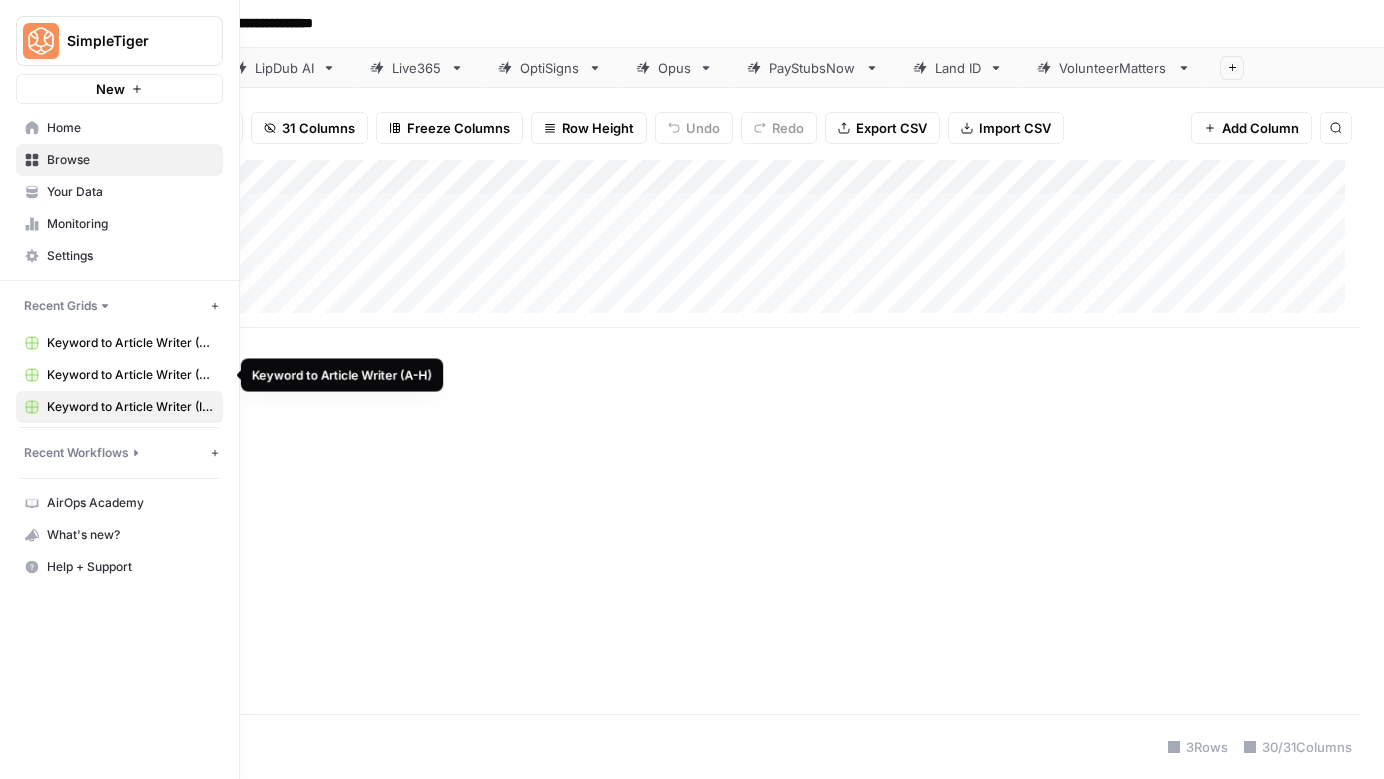 click on "Keyword to Article Writer (A-H)" at bounding box center (119, 375) 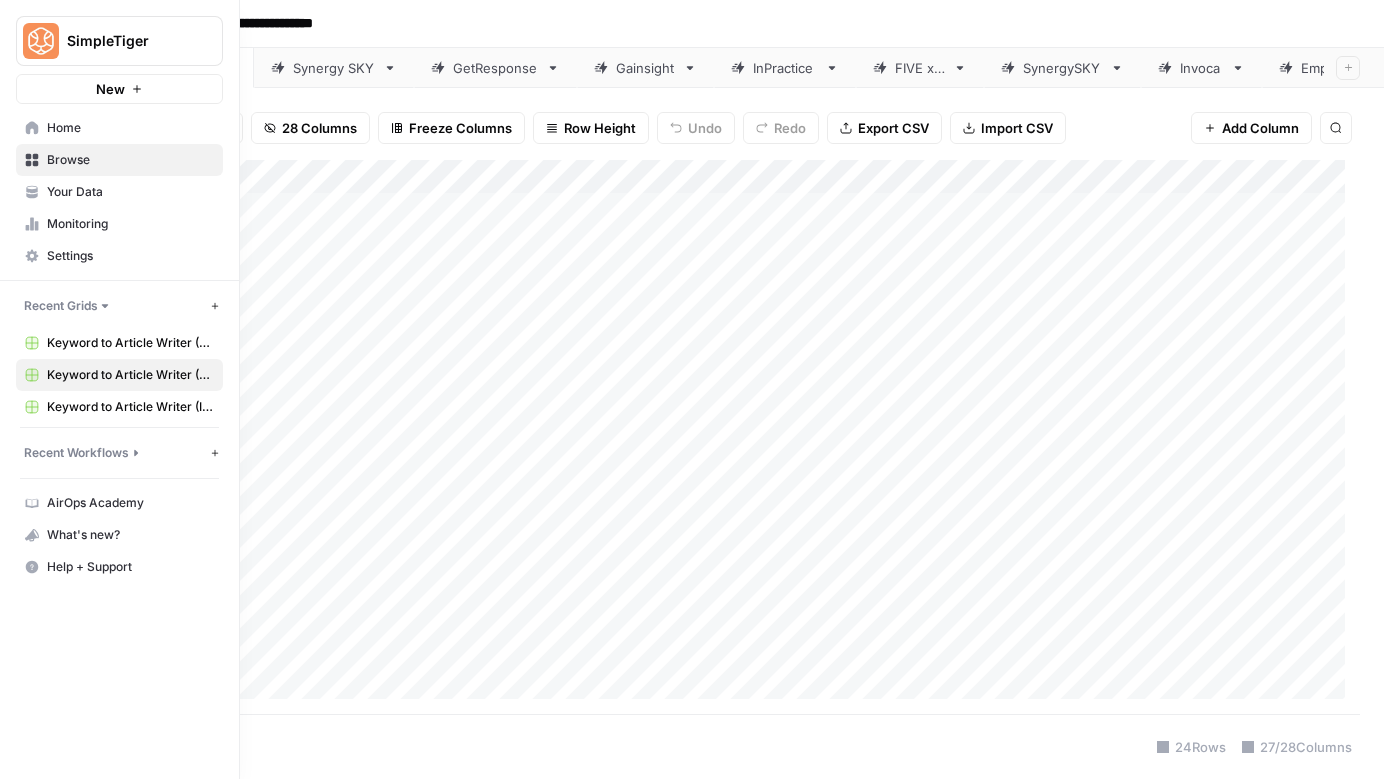 click on "Keyword to Article Writer (R-Z)" at bounding box center (130, 343) 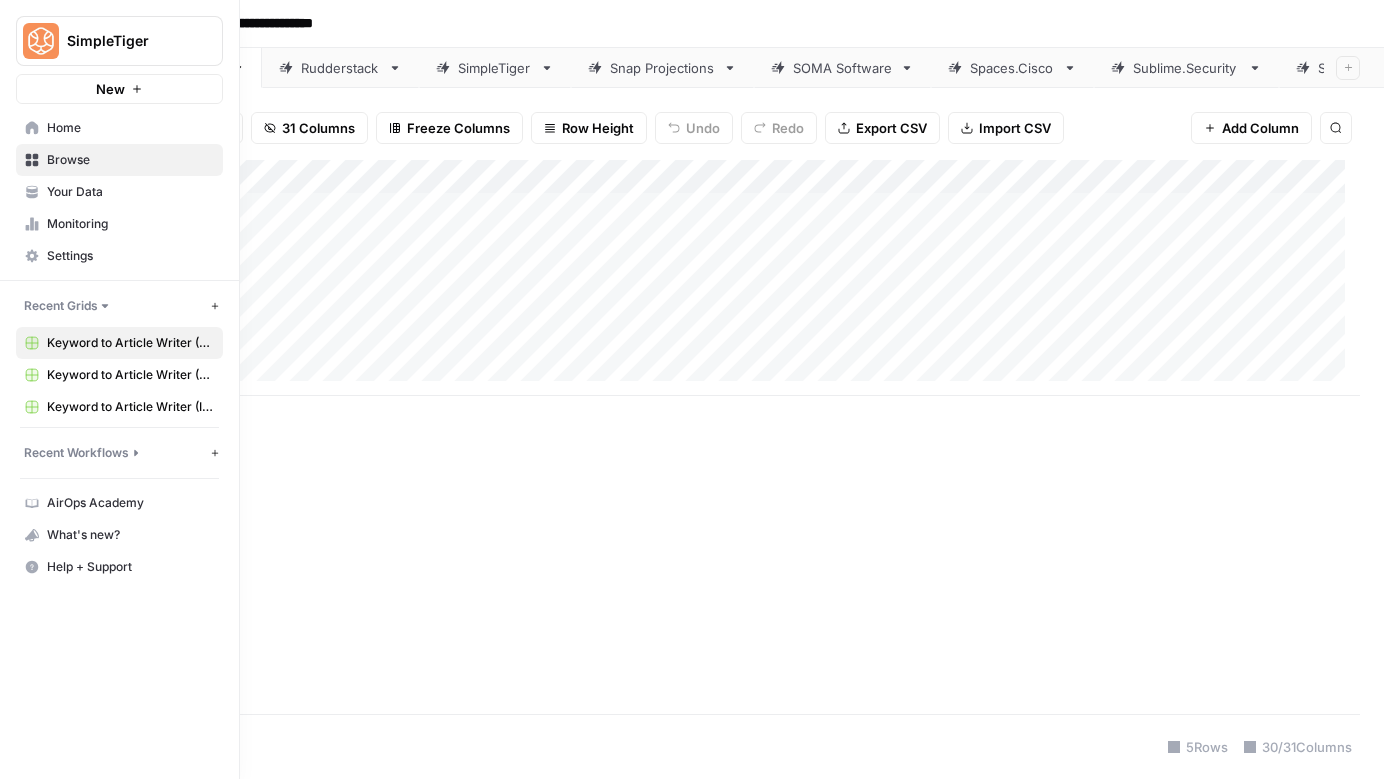 click on "Keyword to Article Writer (A-H)" at bounding box center (130, 375) 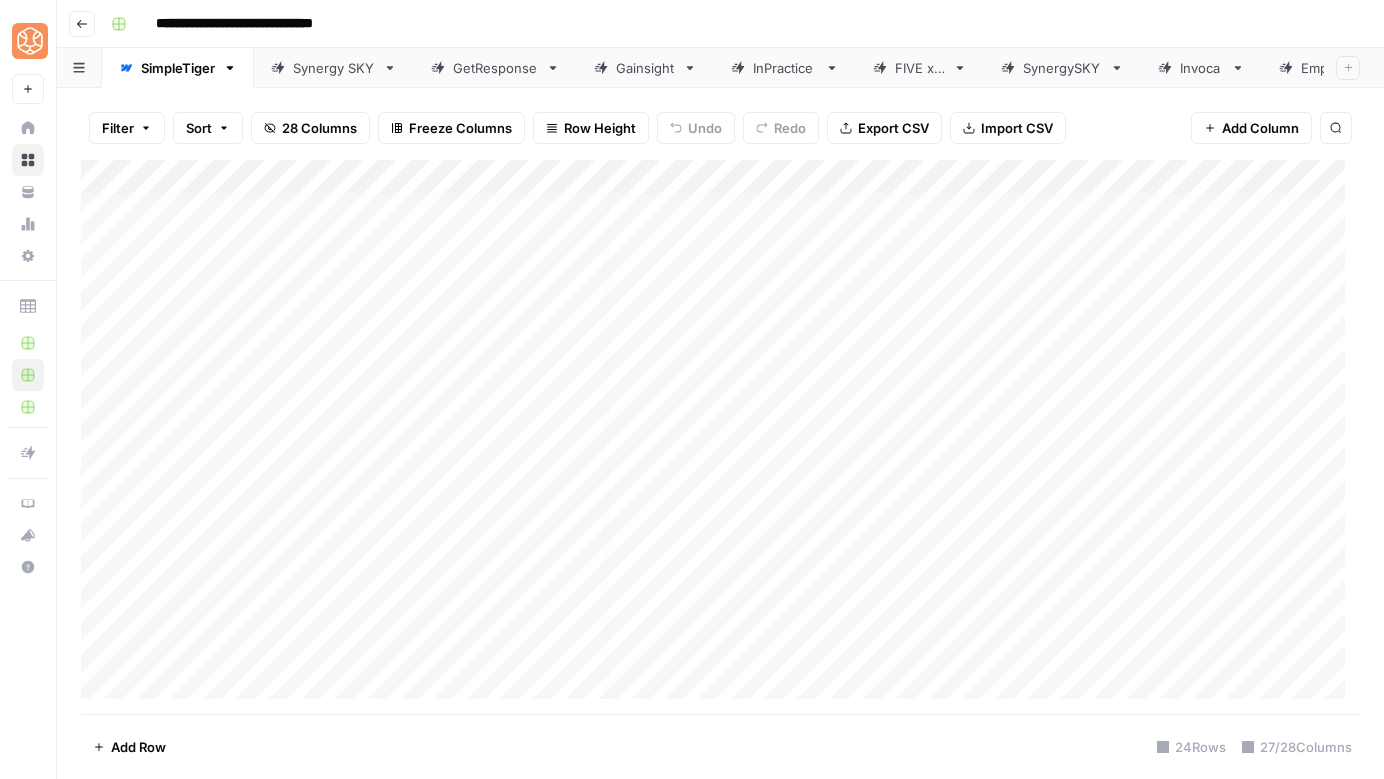 scroll, scrollTop: 1, scrollLeft: 6, axis: both 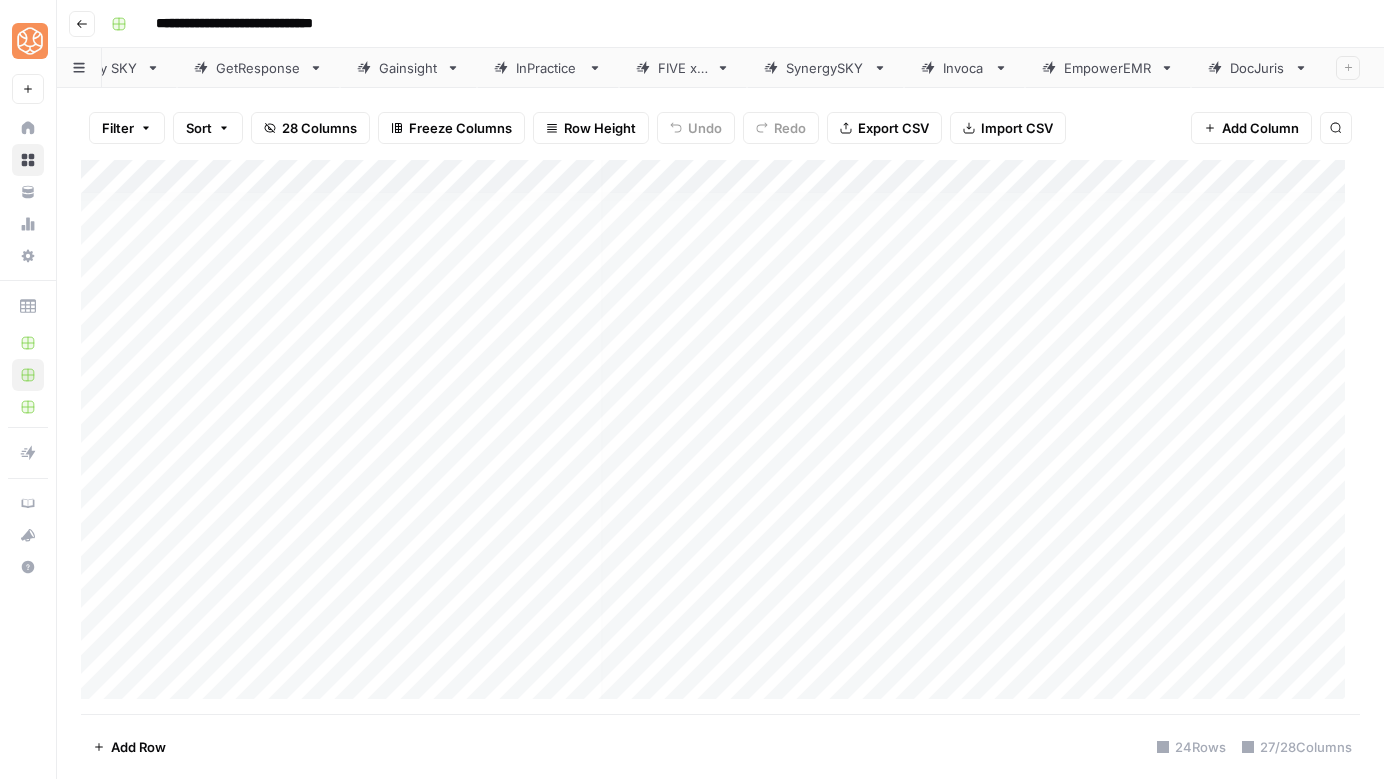 click on "EmpowerEMR" at bounding box center (1108, 68) 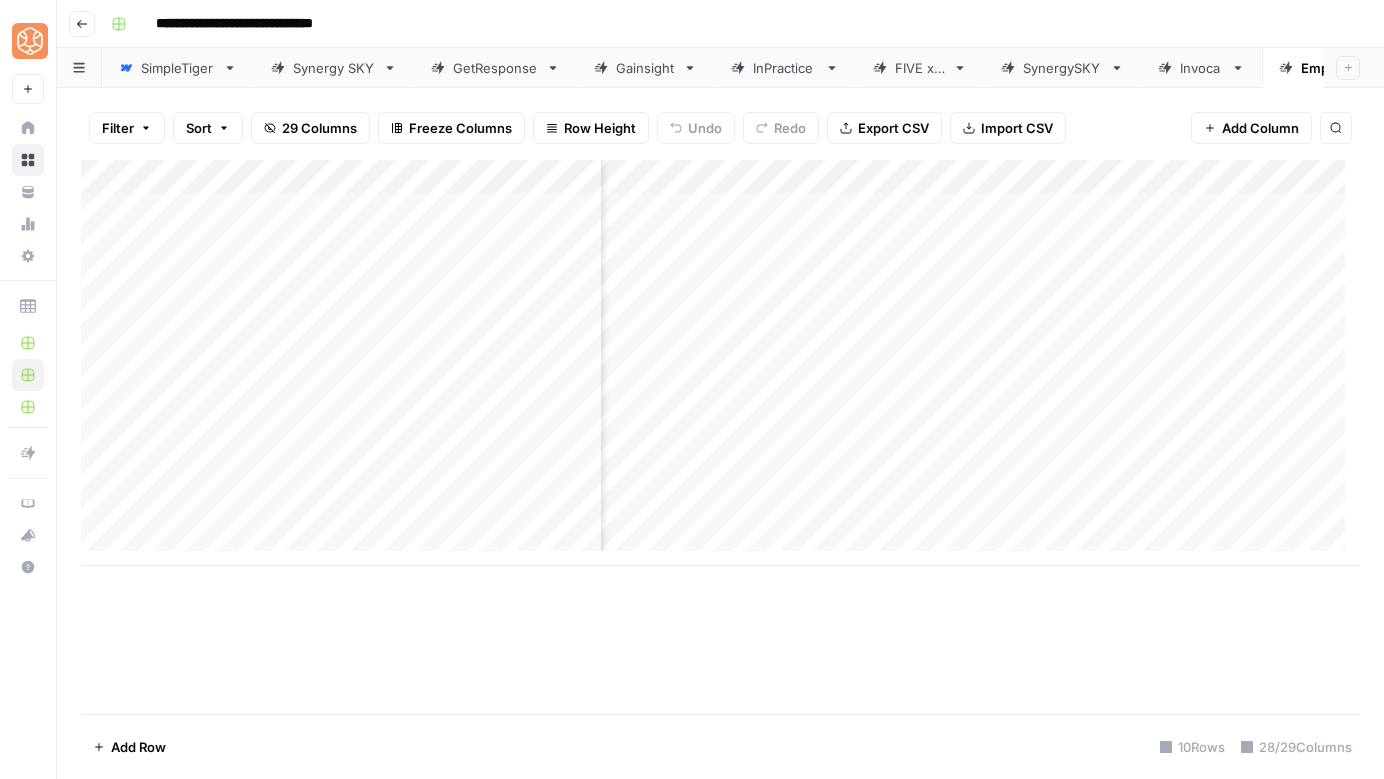 scroll, scrollTop: 0, scrollLeft: 2010, axis: horizontal 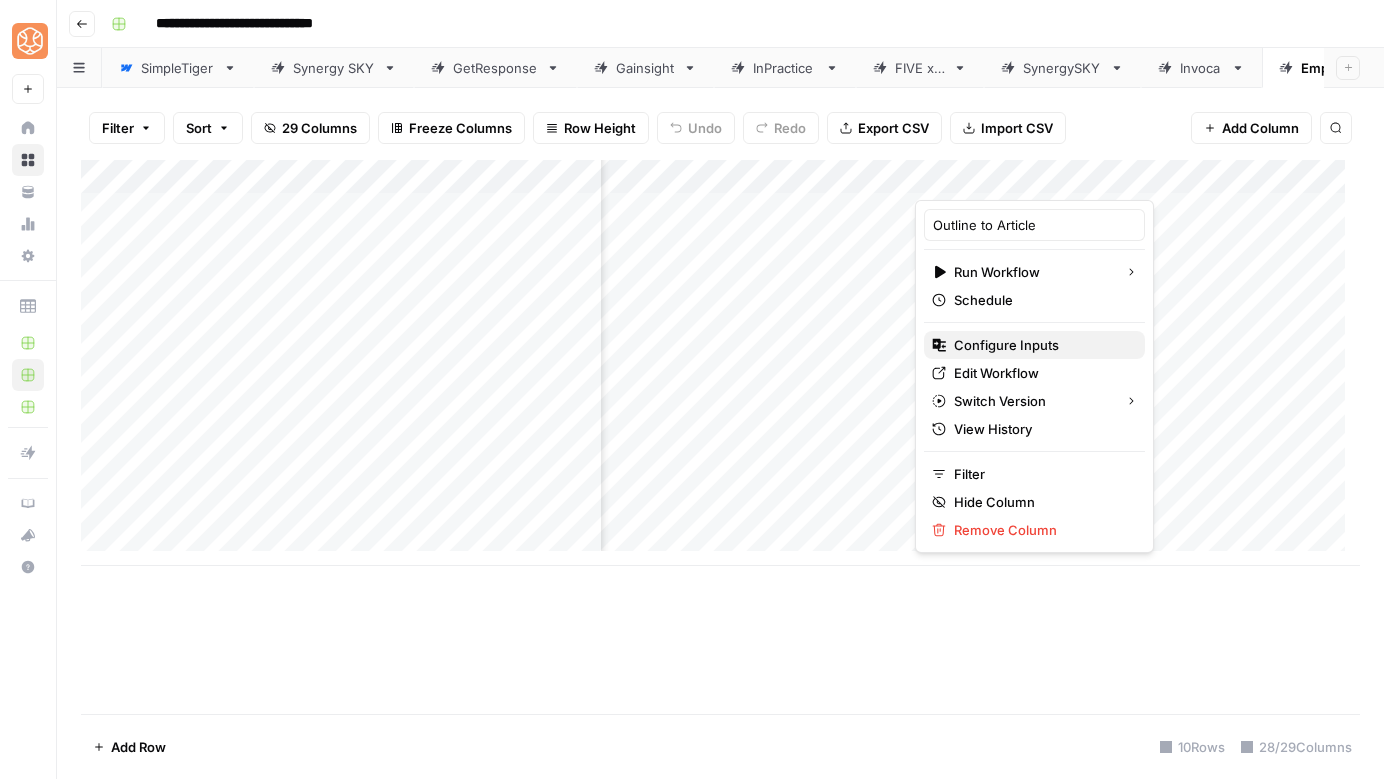 click on "Configure Inputs" at bounding box center [1041, 345] 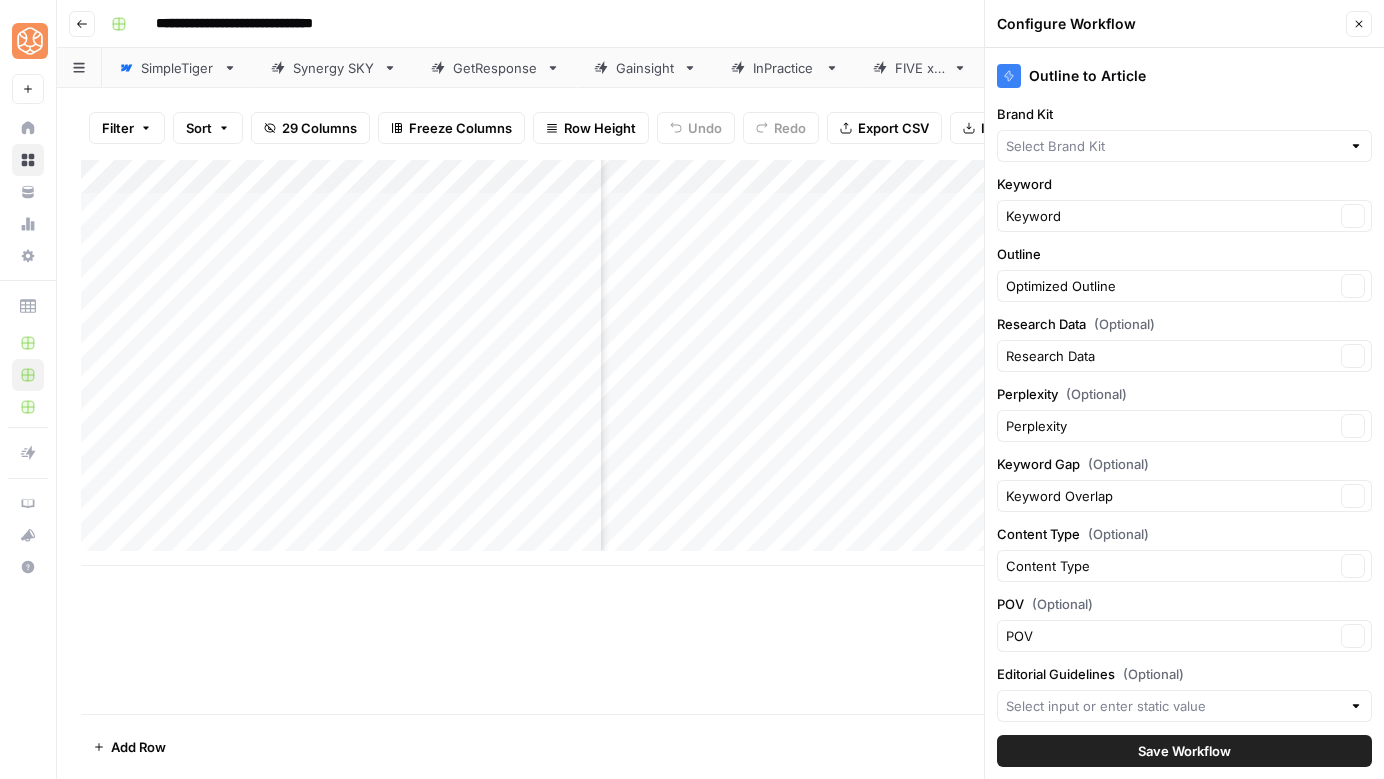type on "EmpowerEMR Sitemap" 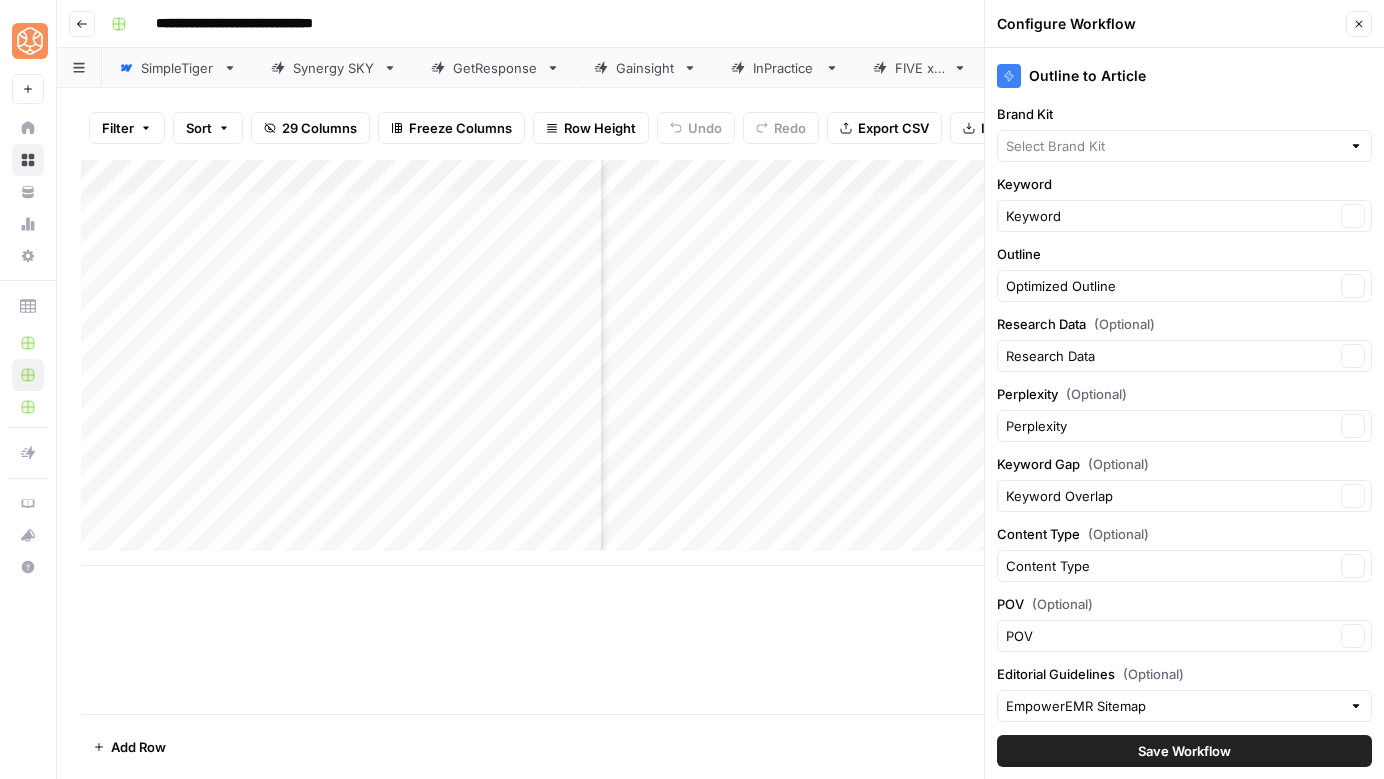 type on "EmpowerEMR" 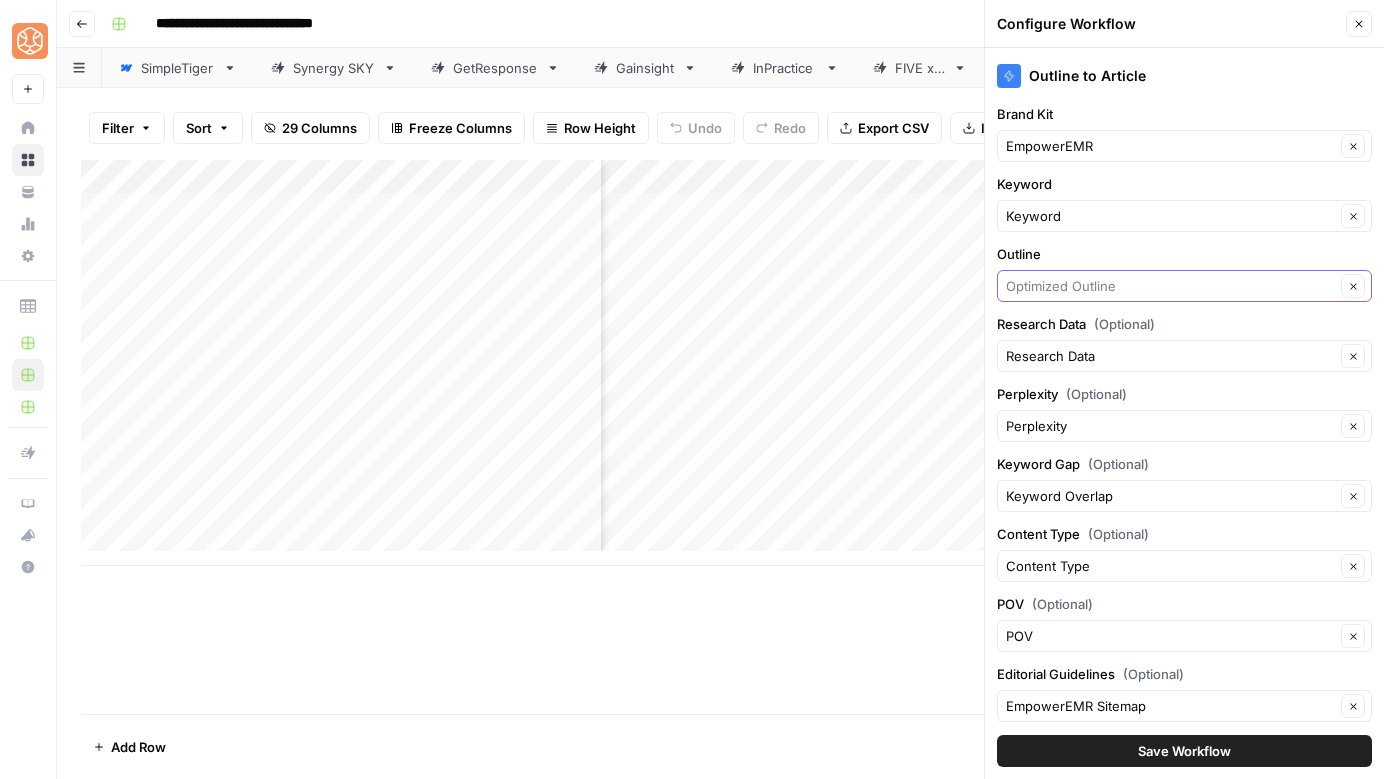 click on "Outline" at bounding box center [1170, 286] 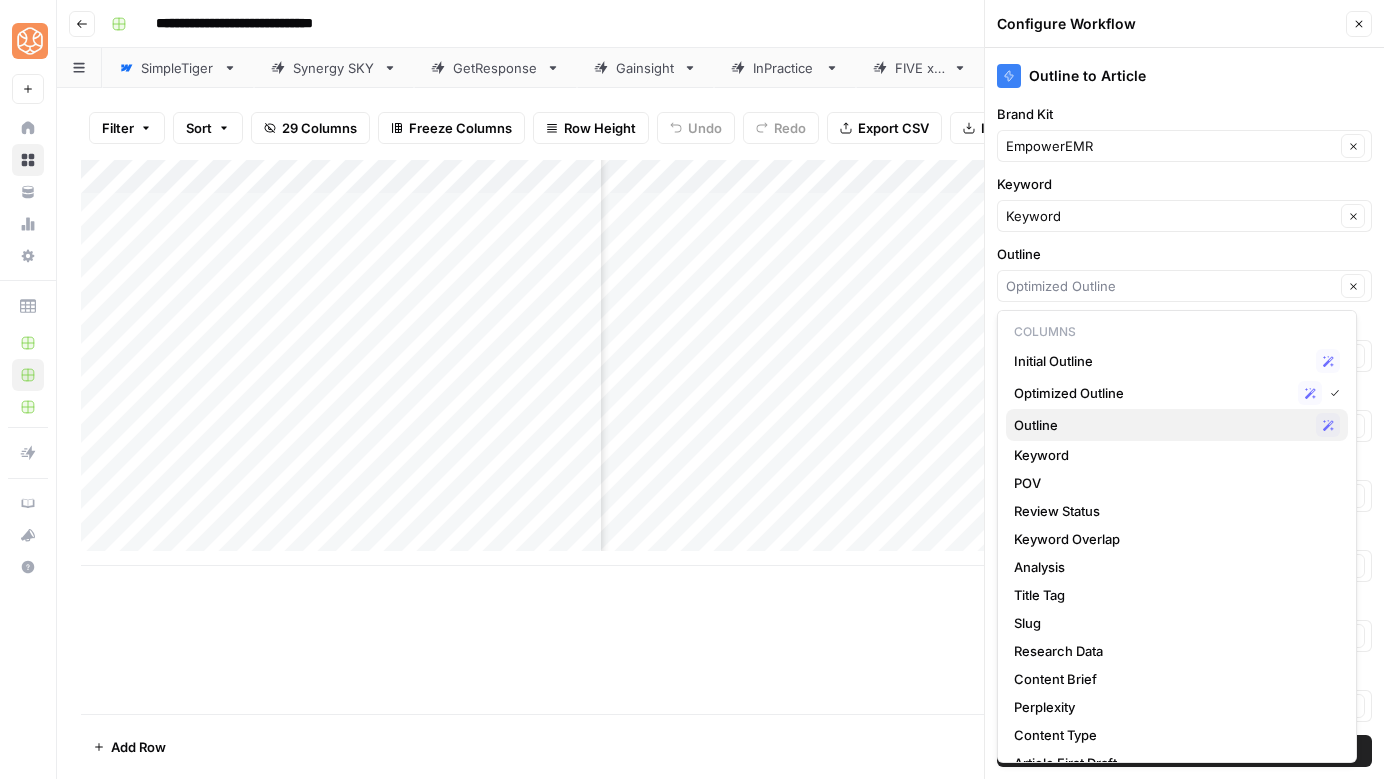 click on "Outline" at bounding box center [1161, 425] 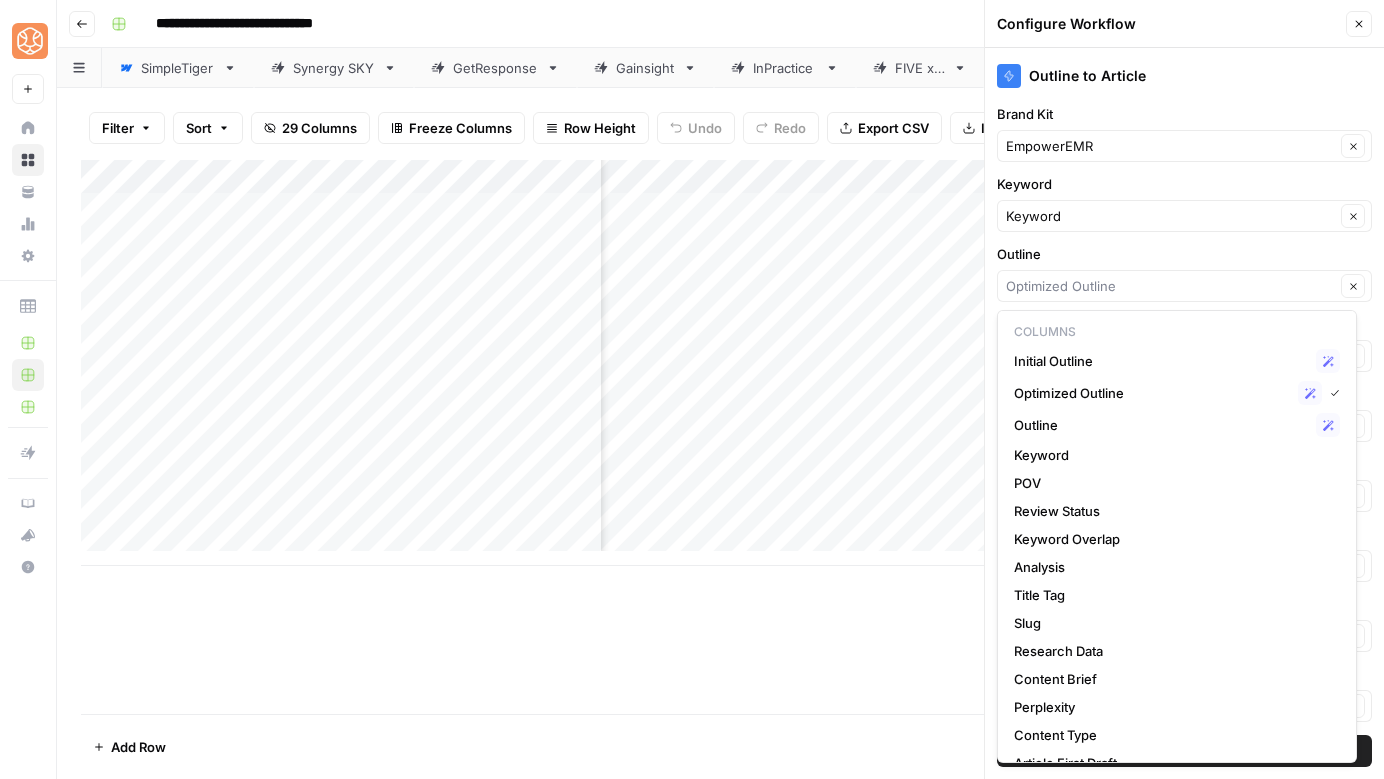 type on "Outline" 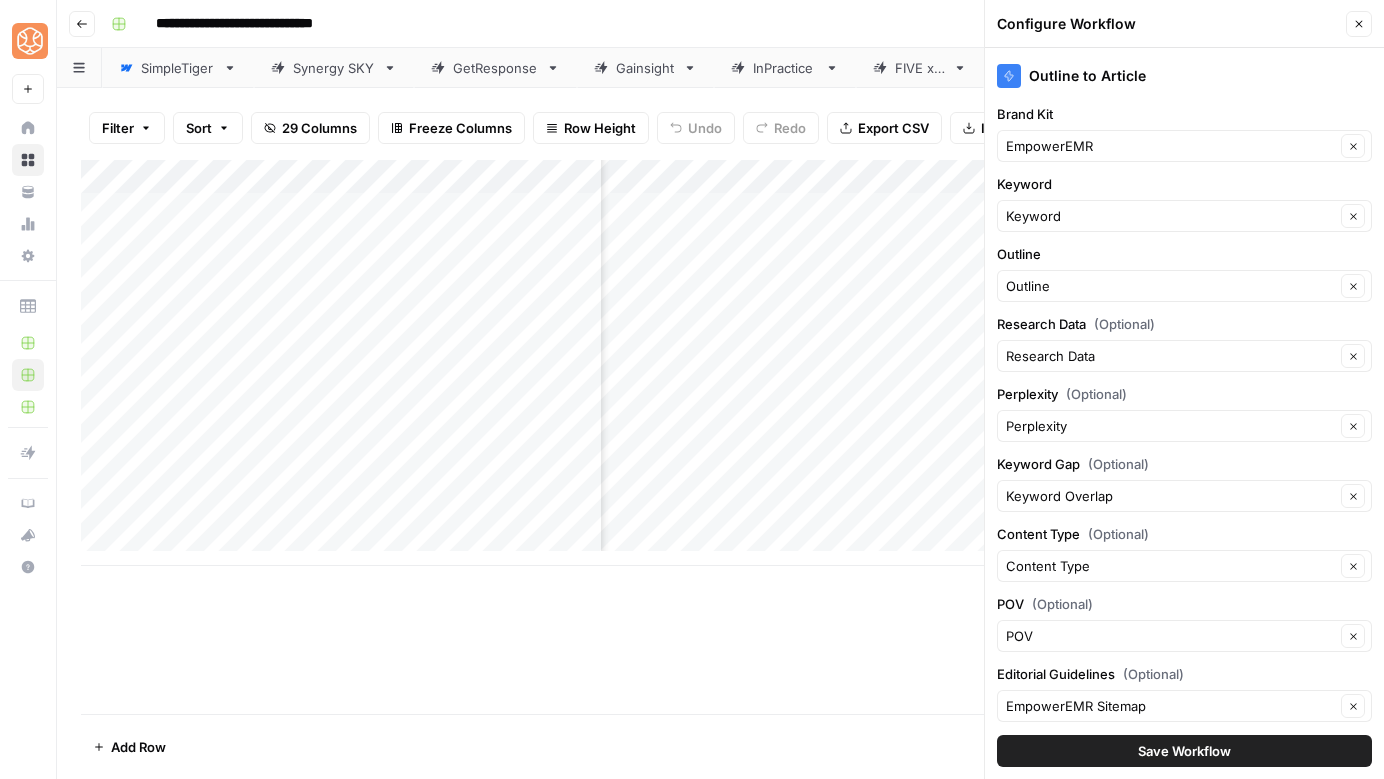 click on "Save Workflow" at bounding box center (1184, 751) 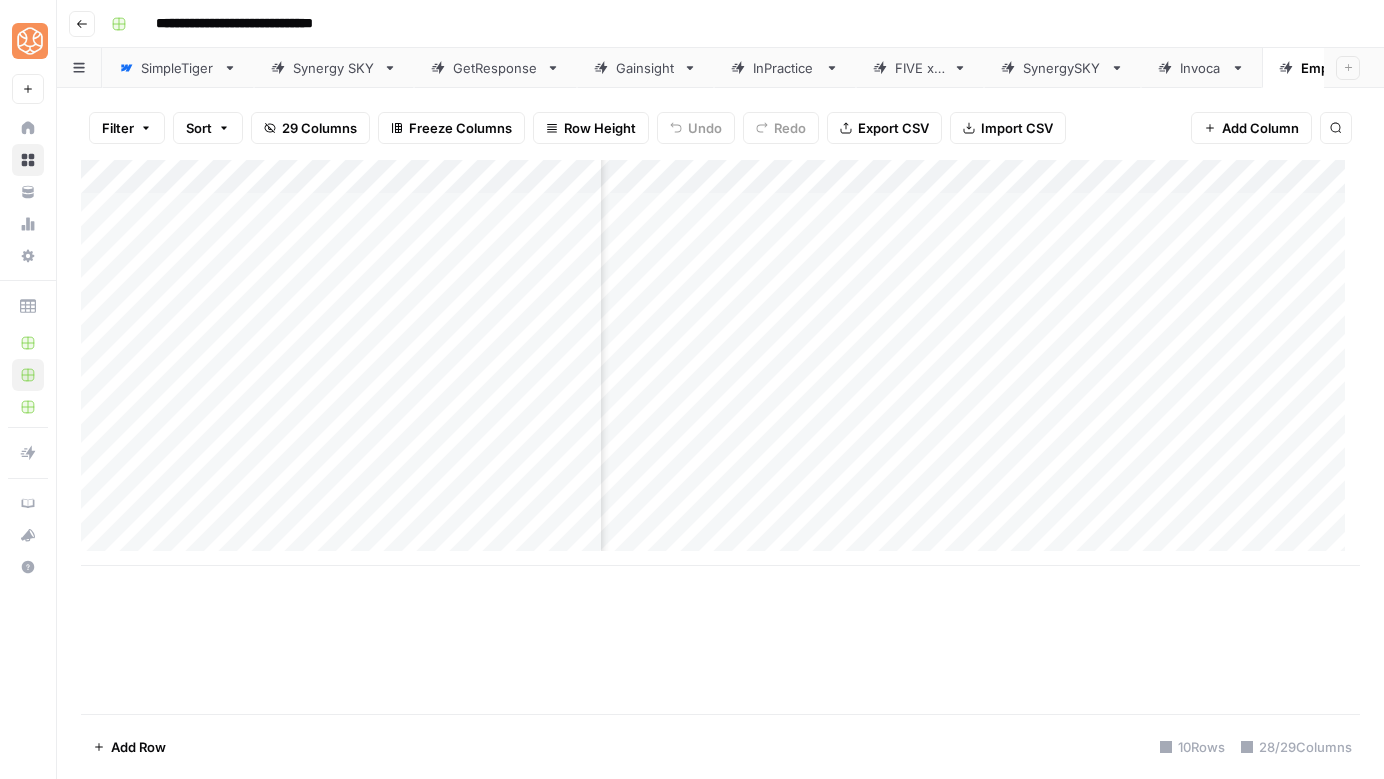scroll, scrollTop: 0, scrollLeft: 1983, axis: horizontal 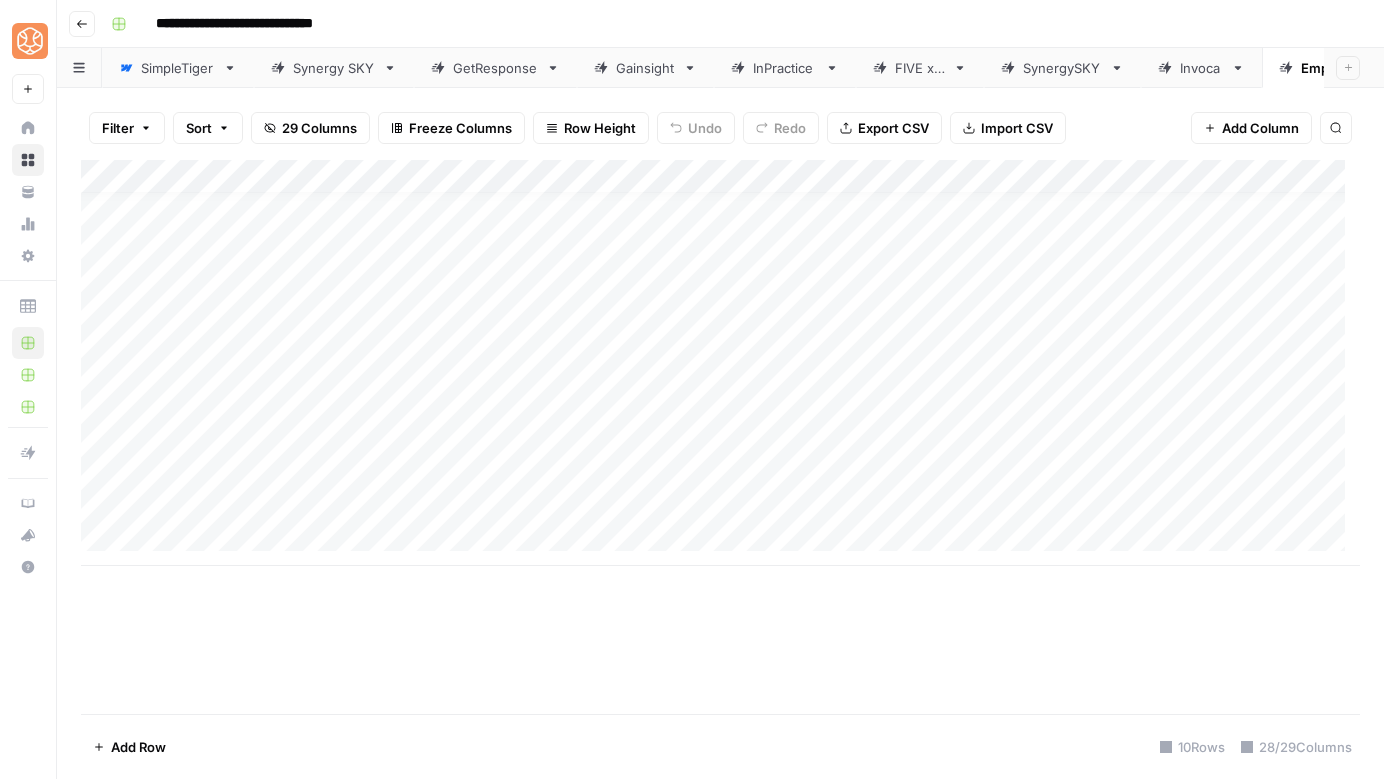 click on "Add Column" at bounding box center (720, 363) 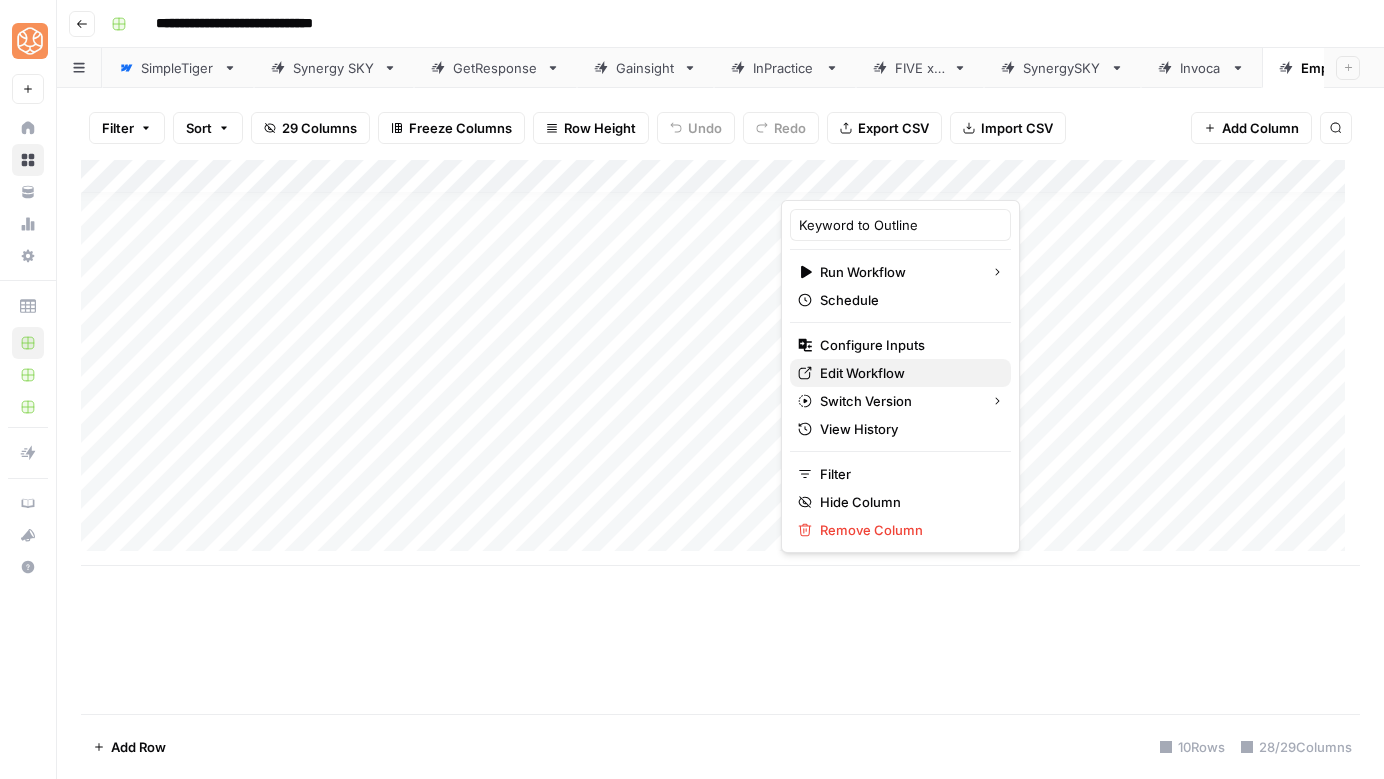 click on "Edit Workflow" at bounding box center [907, 373] 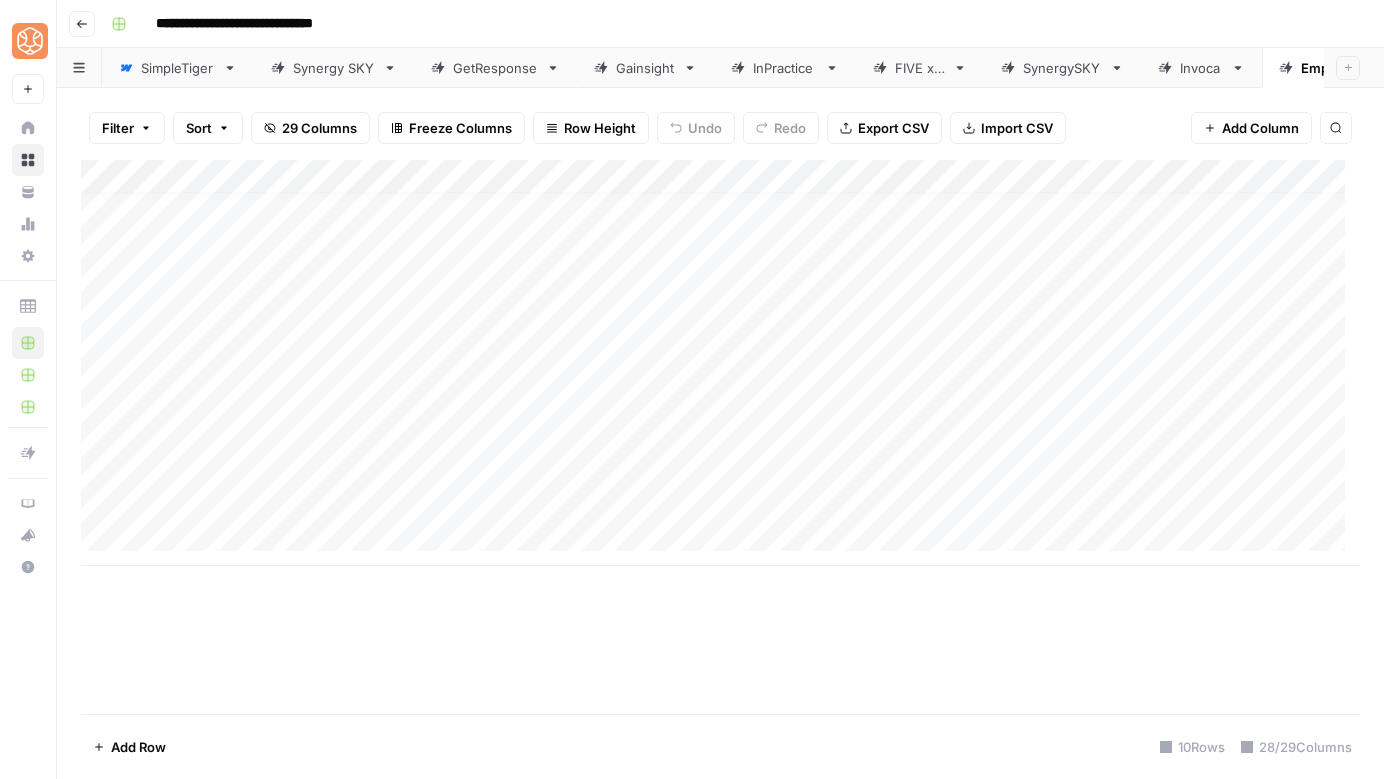 scroll, scrollTop: 0, scrollLeft: 0, axis: both 